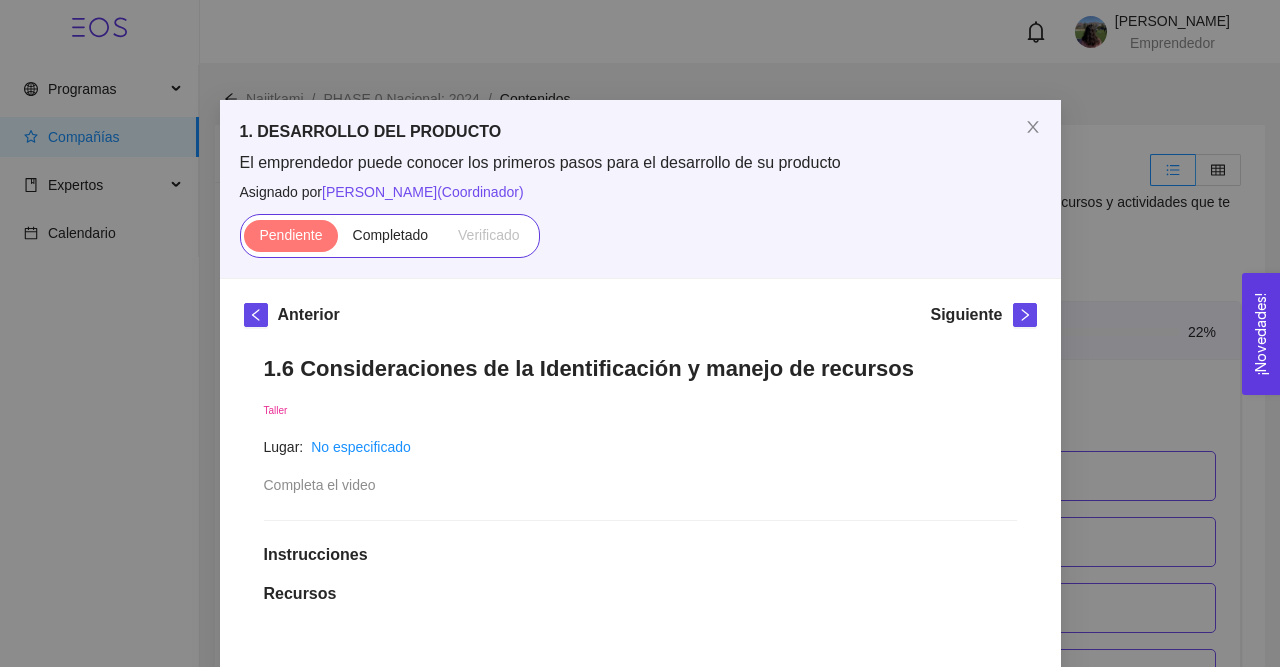 scroll, scrollTop: 673, scrollLeft: 0, axis: vertical 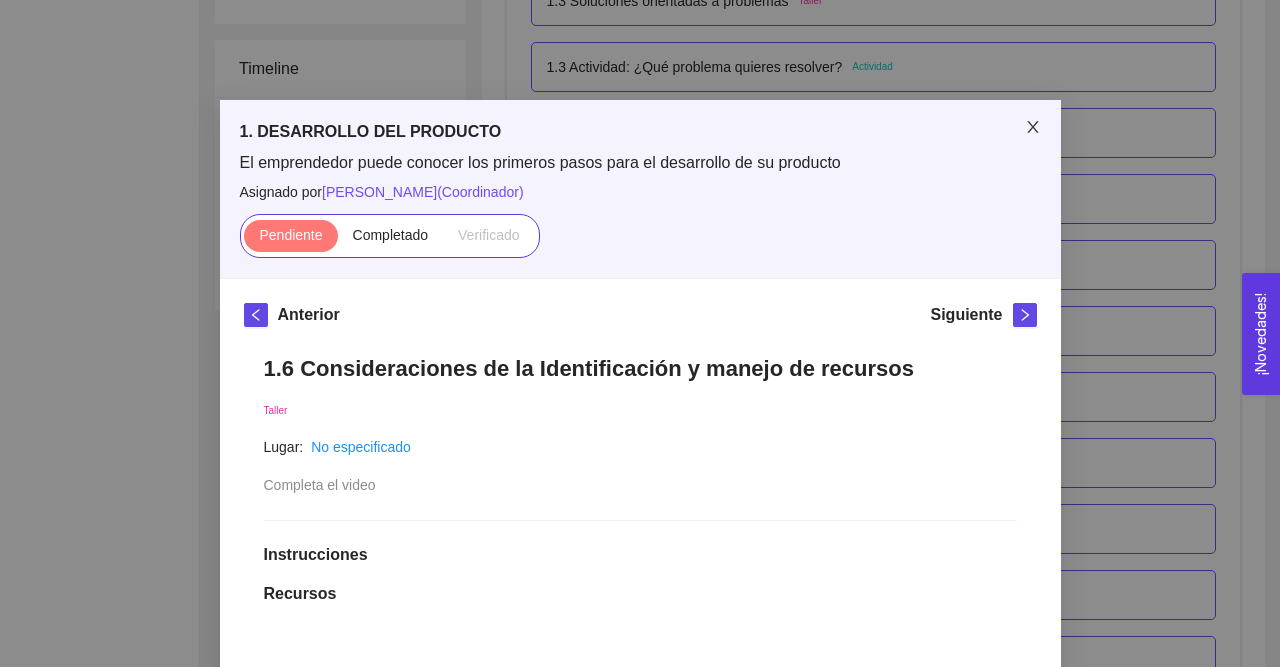 click 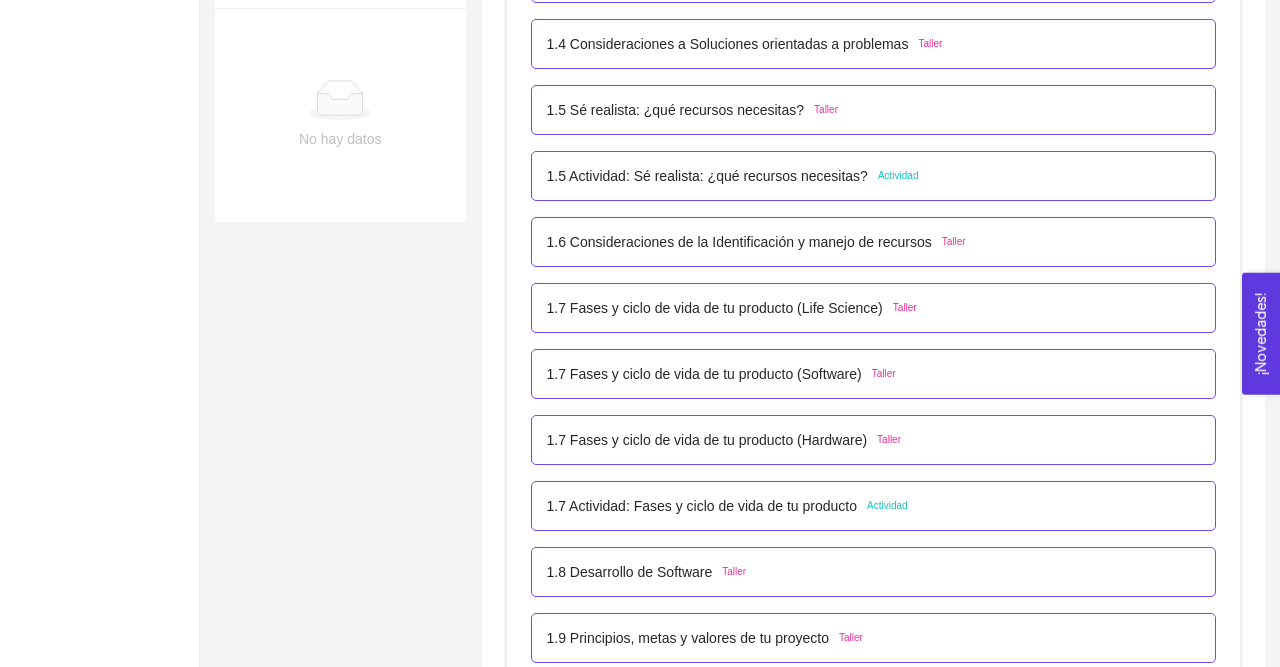 scroll, scrollTop: 810, scrollLeft: 0, axis: vertical 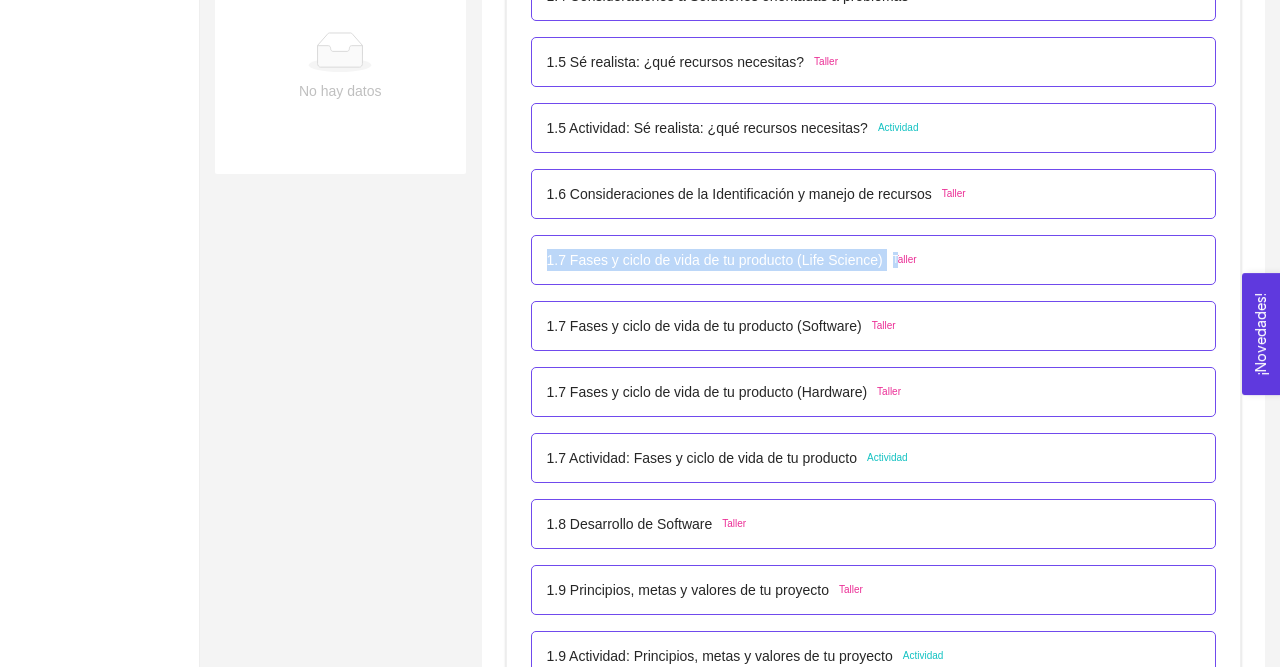 drag, startPoint x: 531, startPoint y: 260, endPoint x: 887, endPoint y: 259, distance: 356.0014 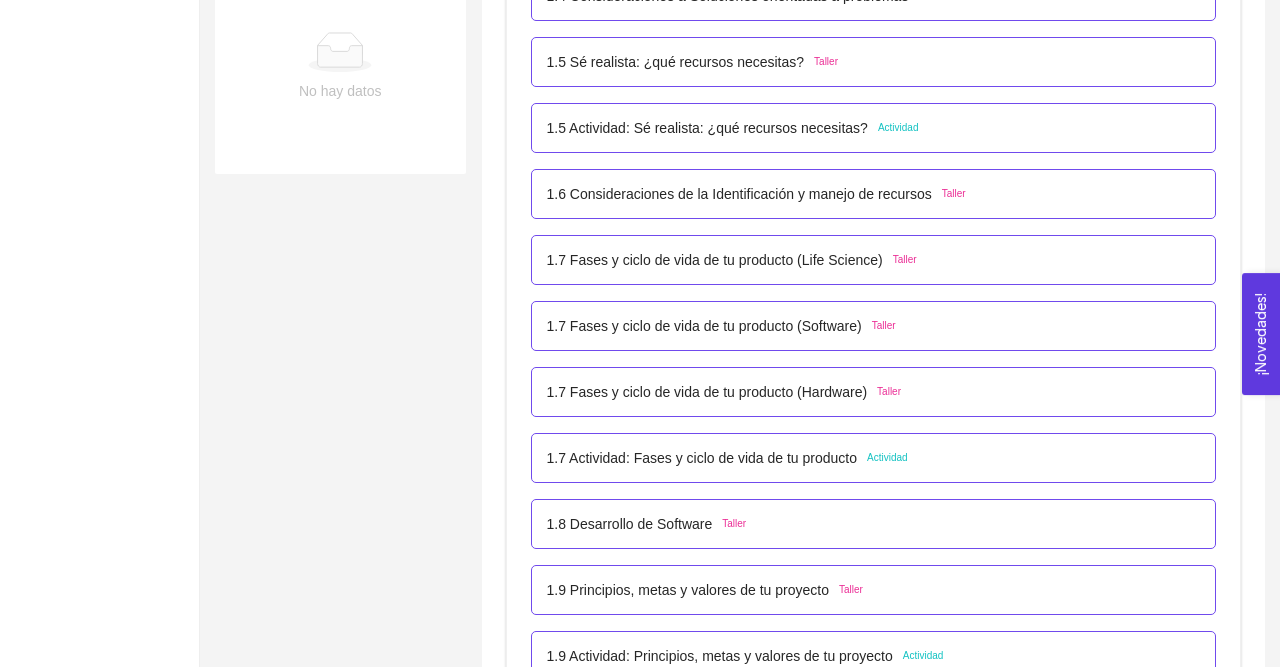 click on "1.7 Fases y ciclo de vida de tu producto (Life Science) Taller" at bounding box center [874, 260] 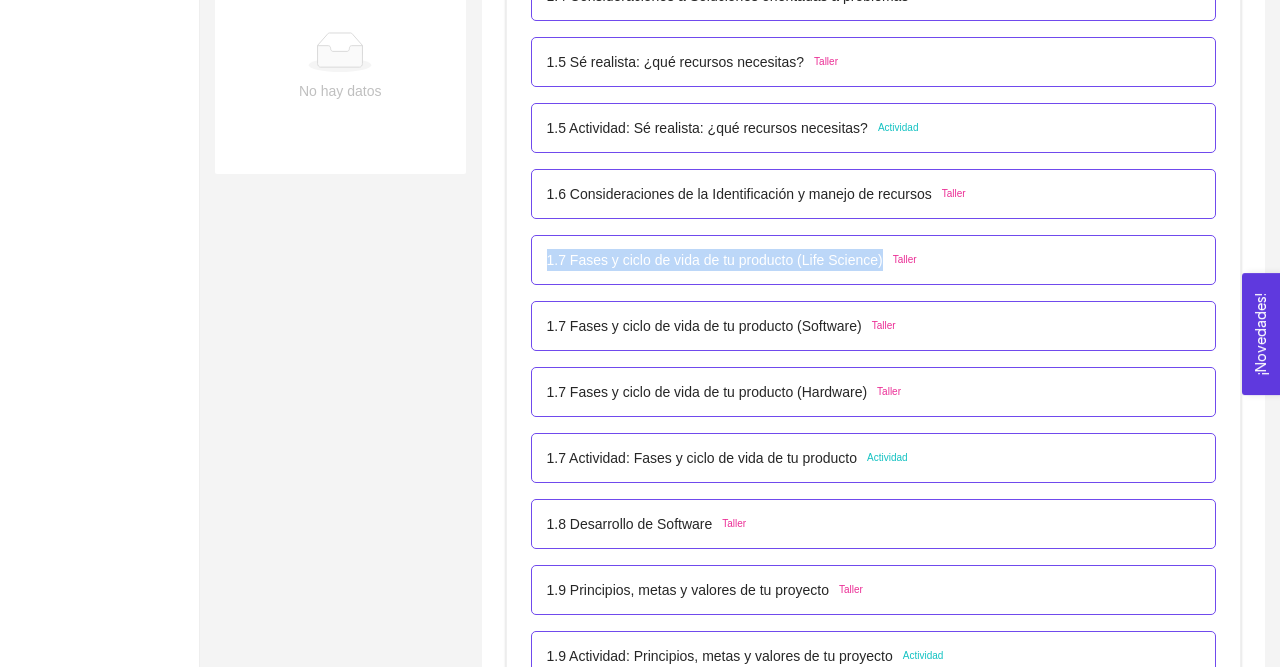 drag, startPoint x: 536, startPoint y: 257, endPoint x: 875, endPoint y: 269, distance: 339.2123 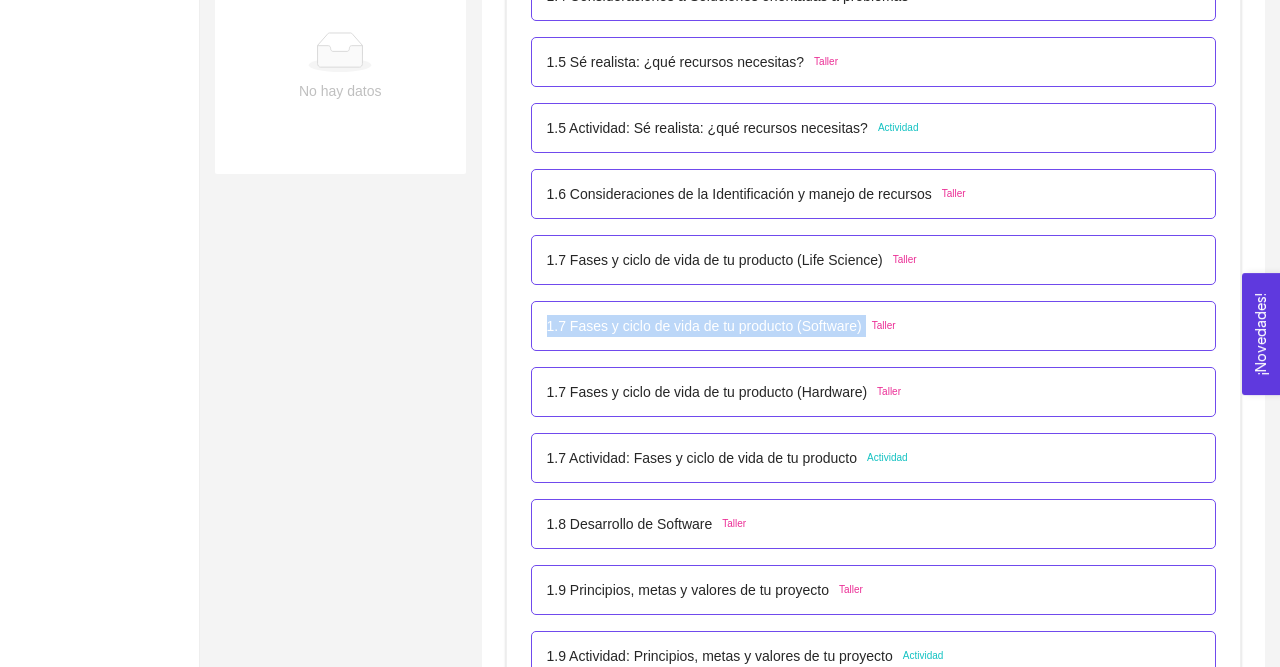 drag, startPoint x: 542, startPoint y: 330, endPoint x: 863, endPoint y: 326, distance: 321.02493 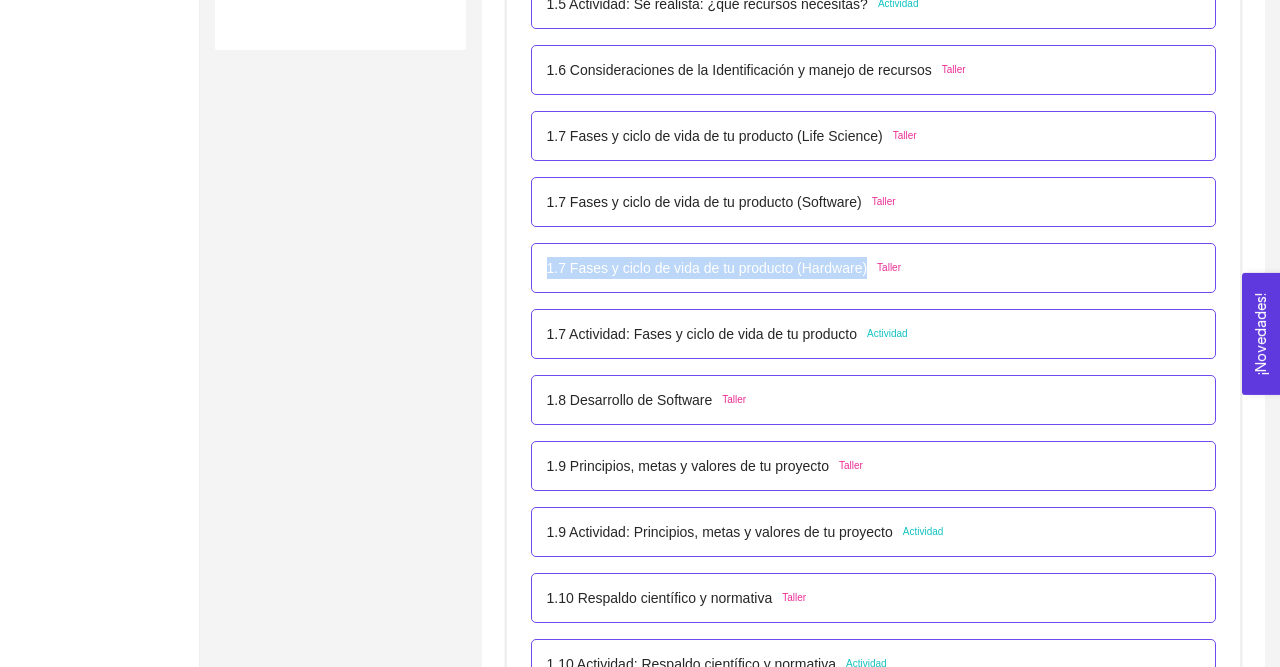 drag, startPoint x: 537, startPoint y: 261, endPoint x: 861, endPoint y: 269, distance: 324.09875 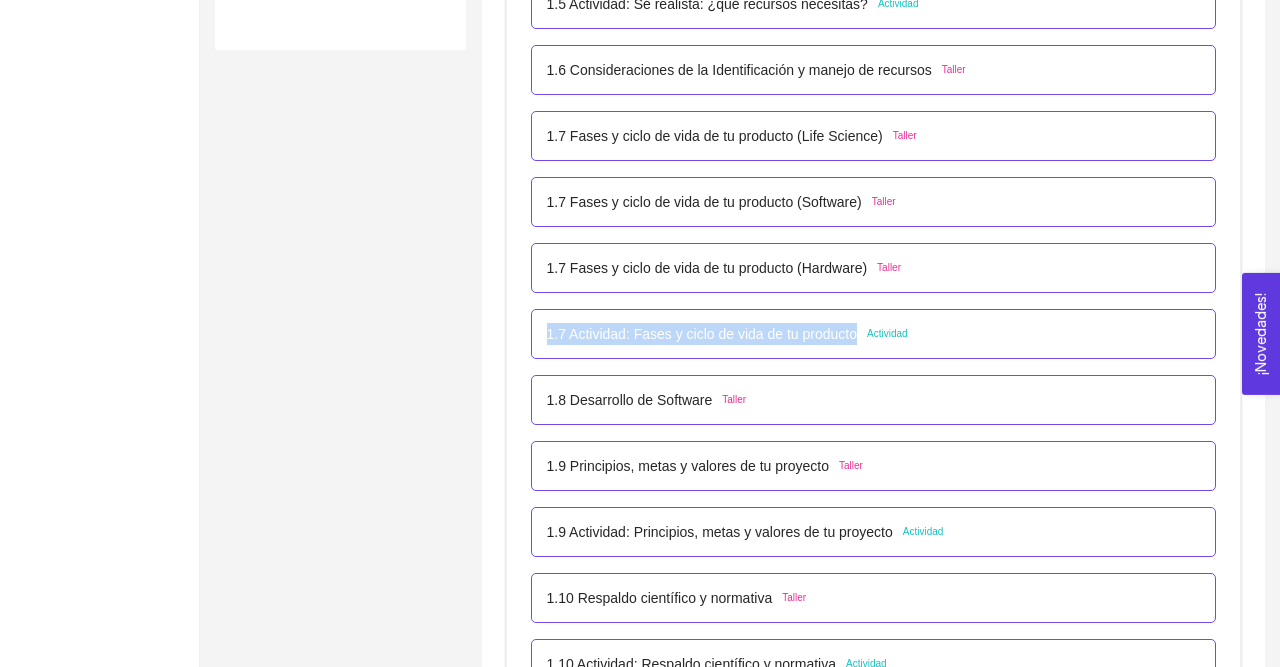 drag, startPoint x: 546, startPoint y: 334, endPoint x: 851, endPoint y: 347, distance: 305.27692 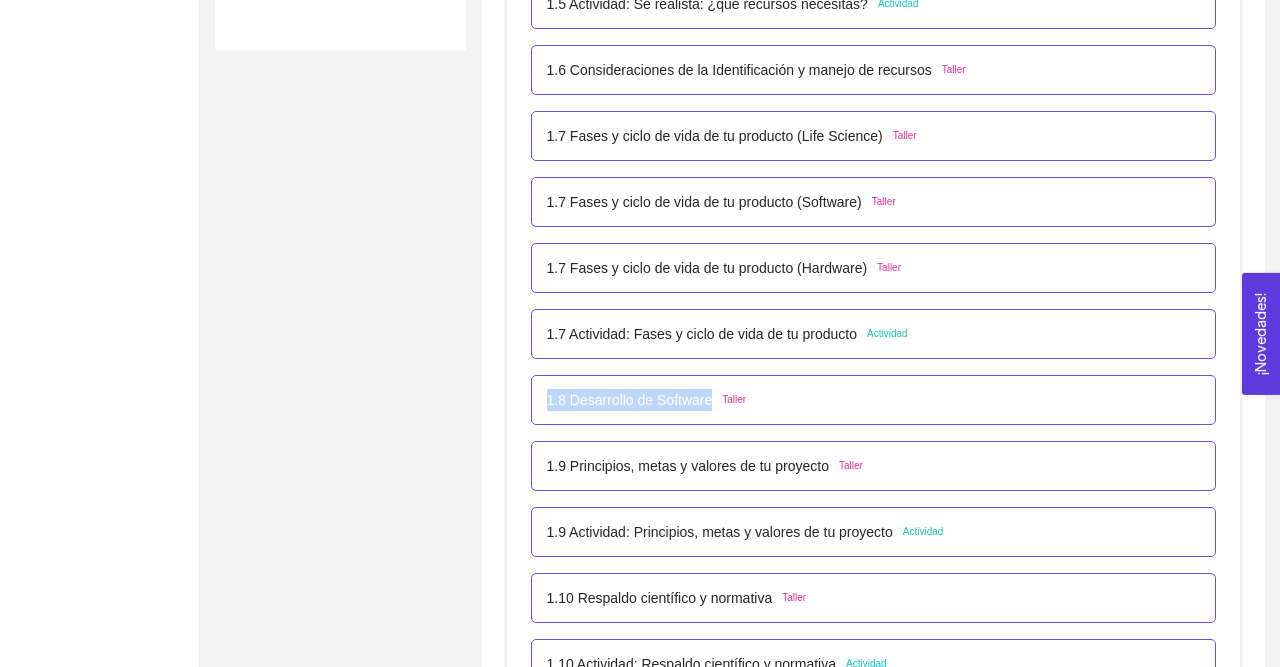 drag, startPoint x: 542, startPoint y: 407, endPoint x: 709, endPoint y: 409, distance: 167.01198 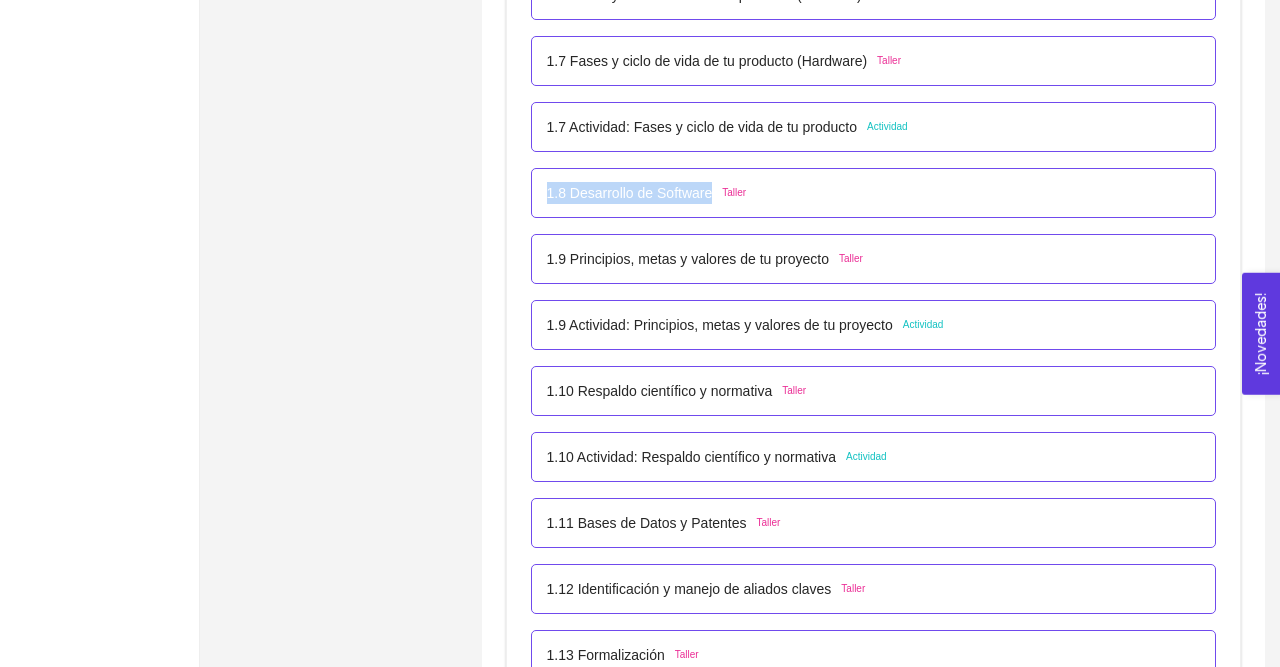 scroll, scrollTop: 1143, scrollLeft: 0, axis: vertical 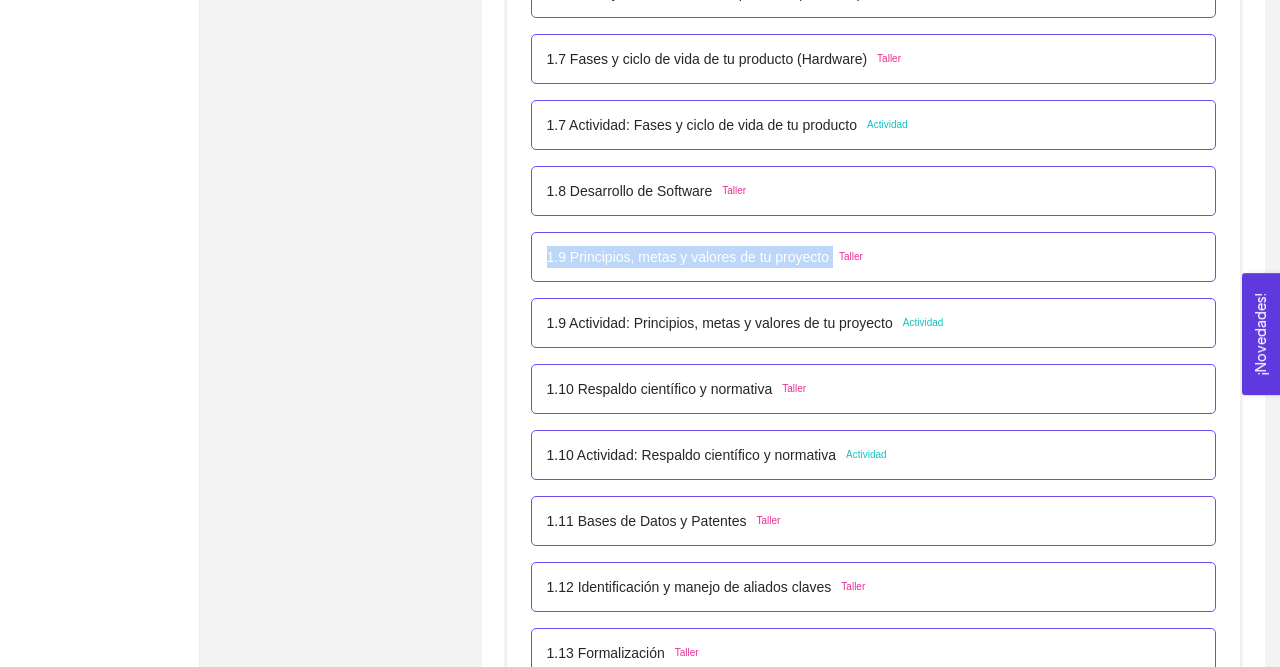 drag, startPoint x: 546, startPoint y: 255, endPoint x: 832, endPoint y: 281, distance: 287.17938 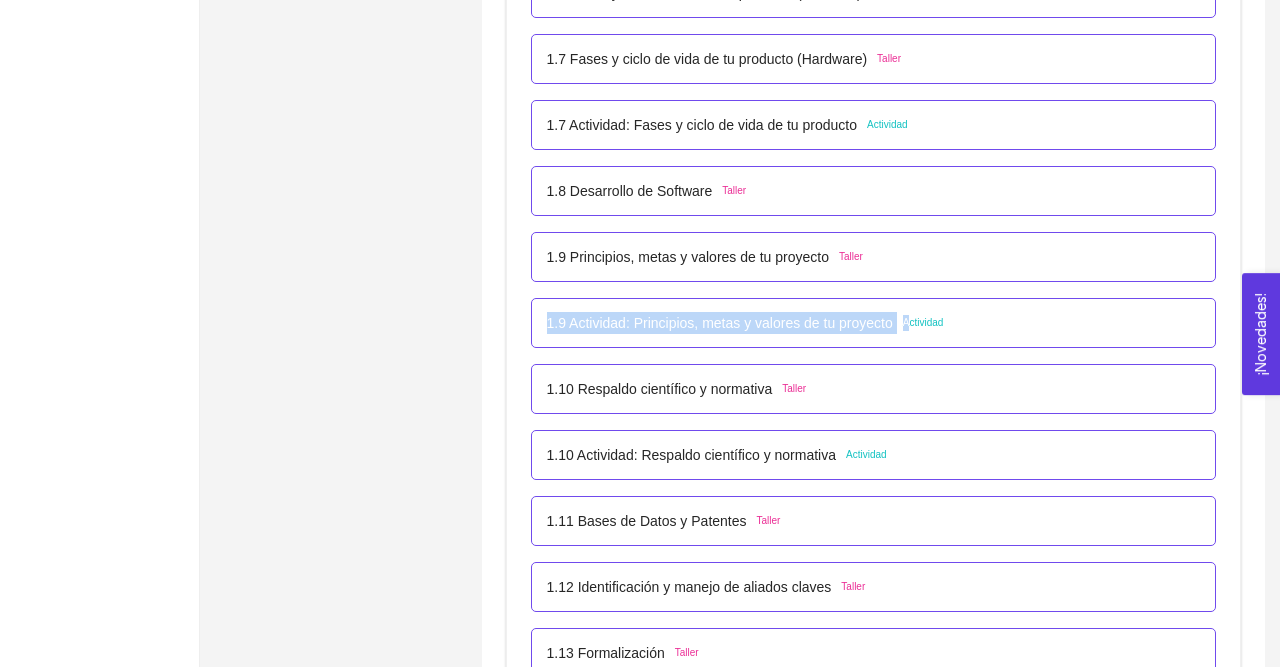 drag, startPoint x: 533, startPoint y: 318, endPoint x: 907, endPoint y: 316, distance: 374.00534 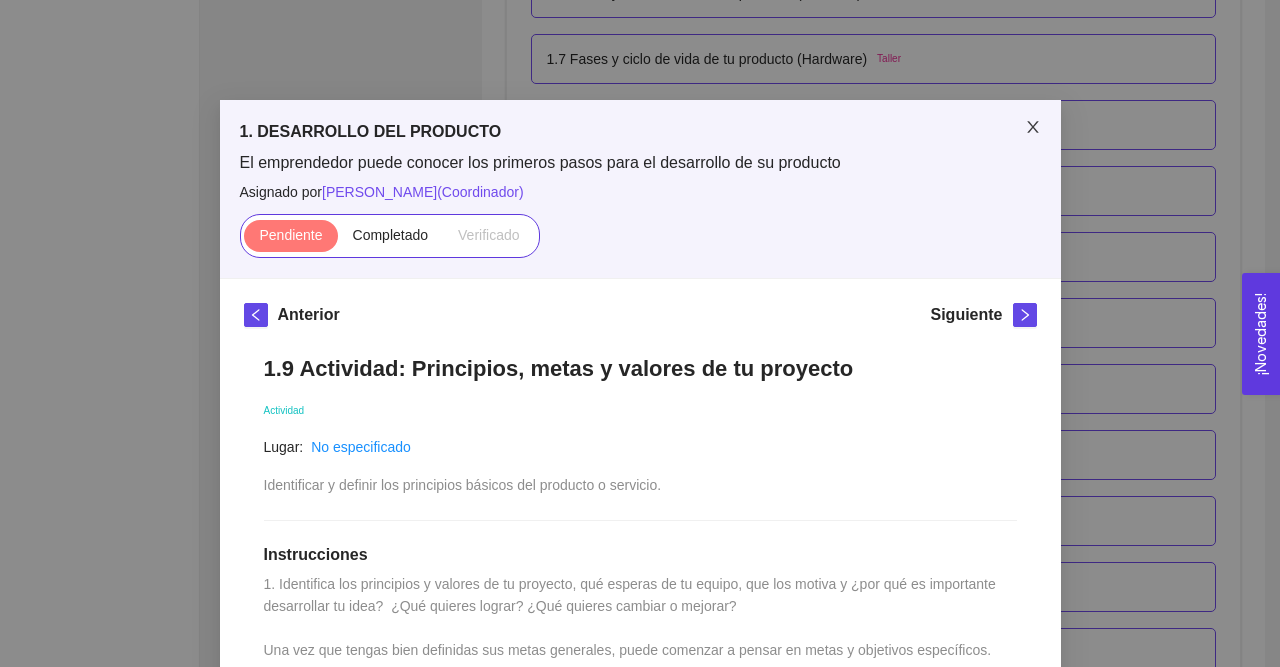 click 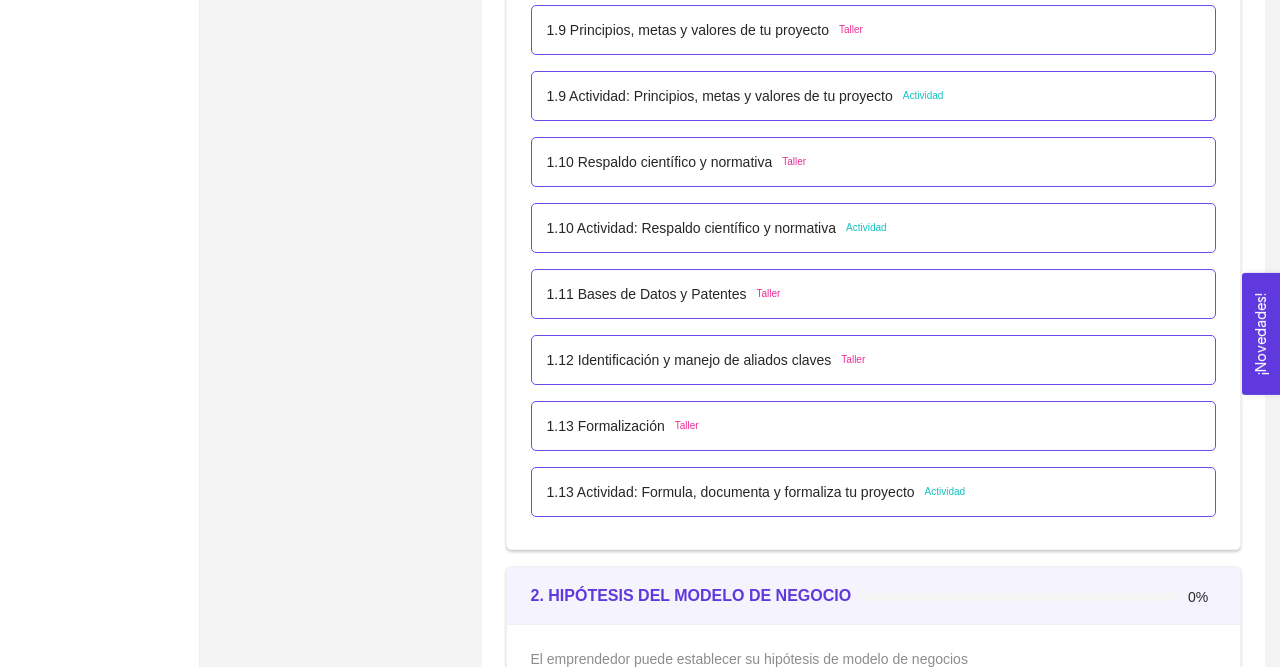 scroll, scrollTop: 1338, scrollLeft: 0, axis: vertical 